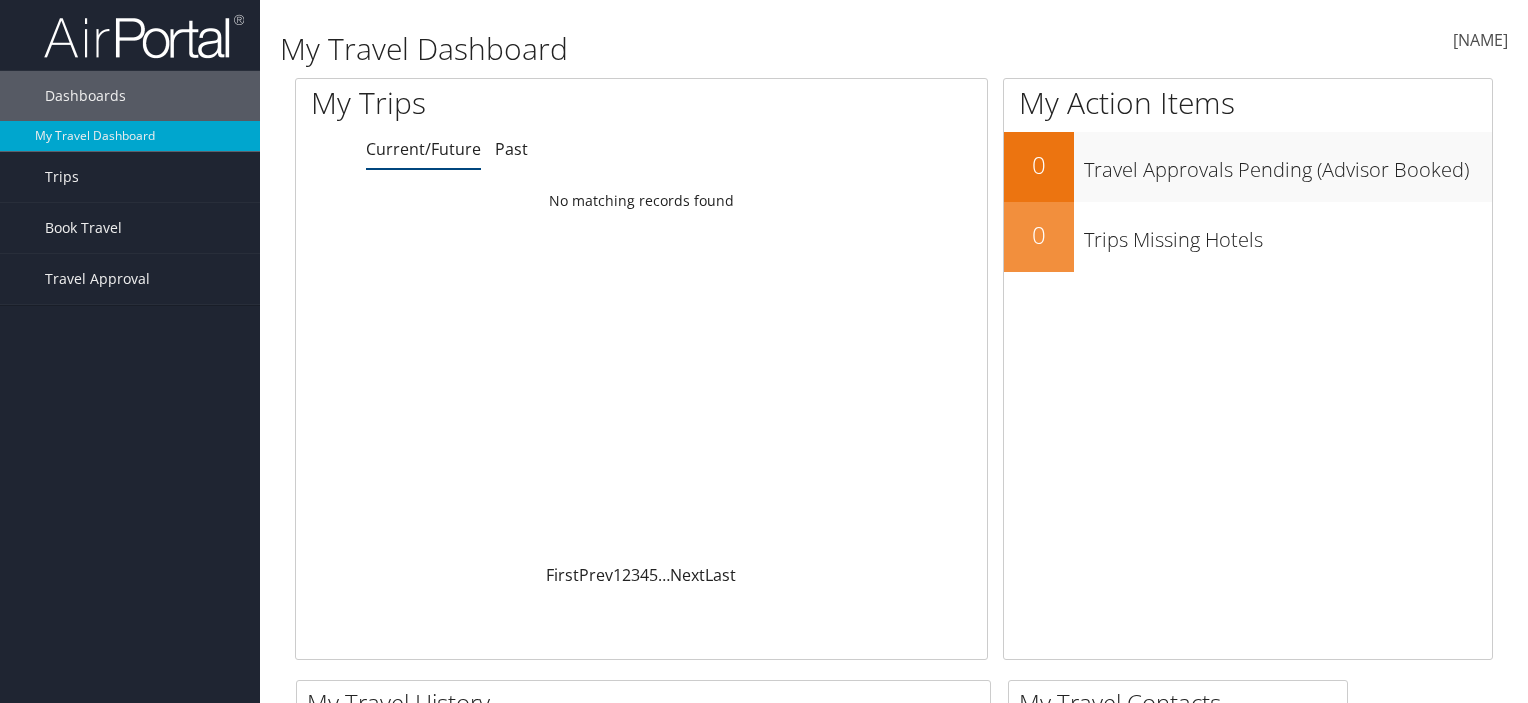 scroll, scrollTop: 0, scrollLeft: 0, axis: both 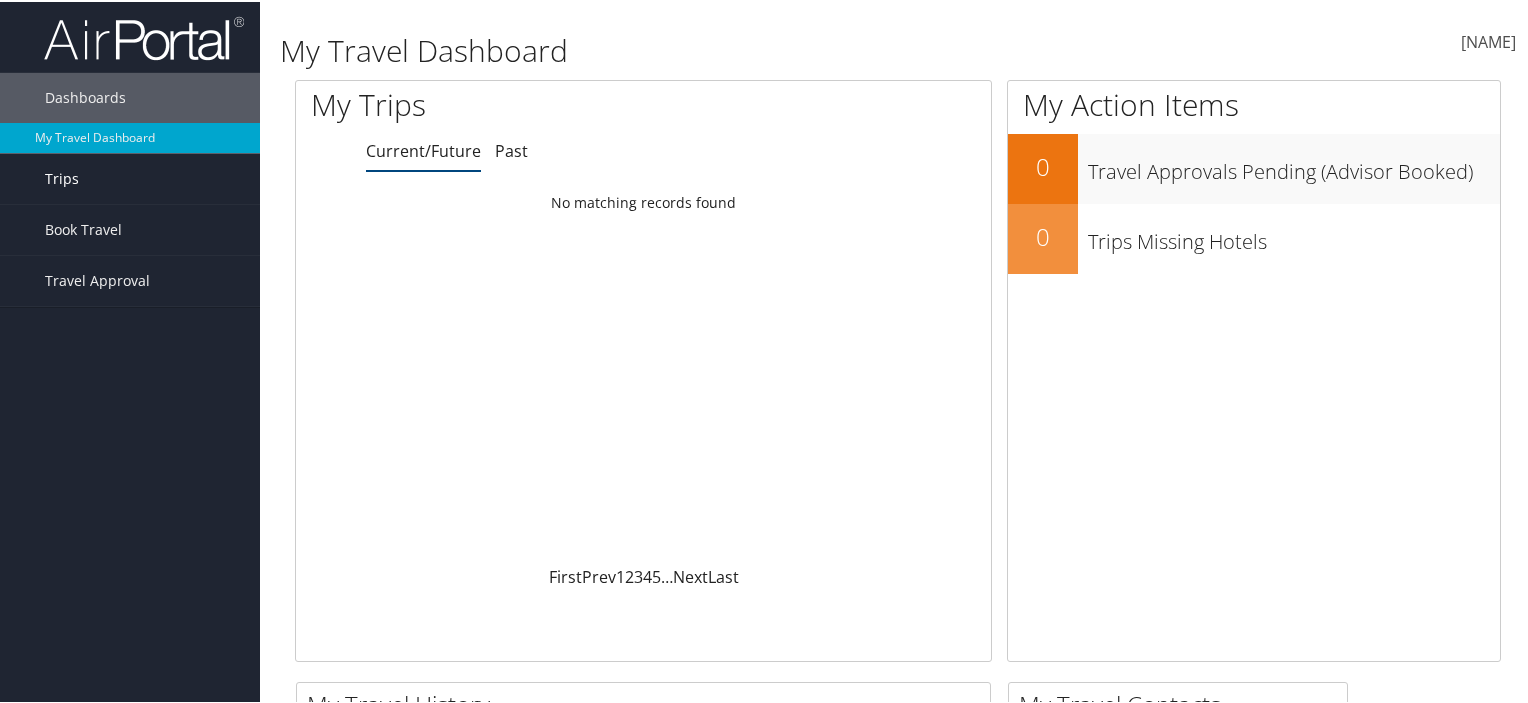 click on "Trips" at bounding box center (62, 177) 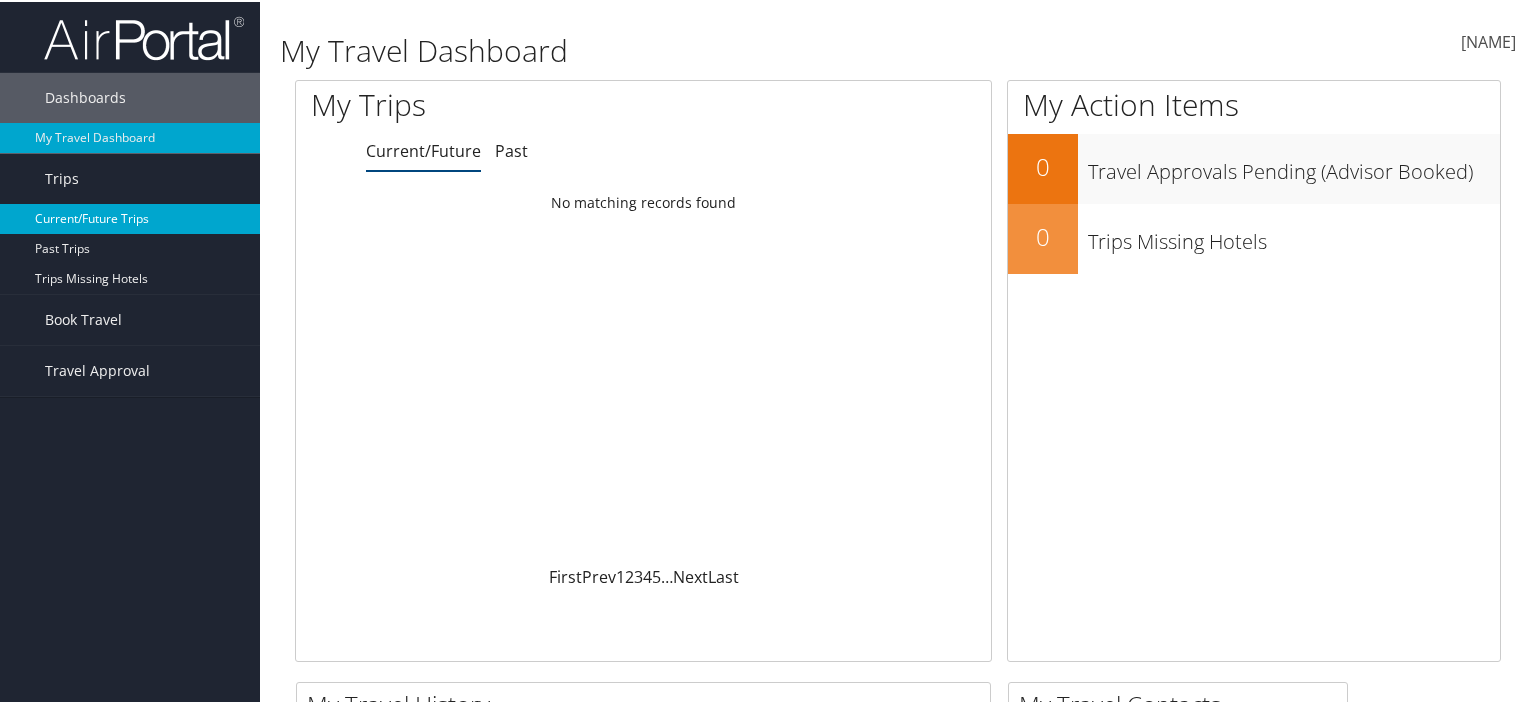 click on "Current/Future Trips" at bounding box center (130, 217) 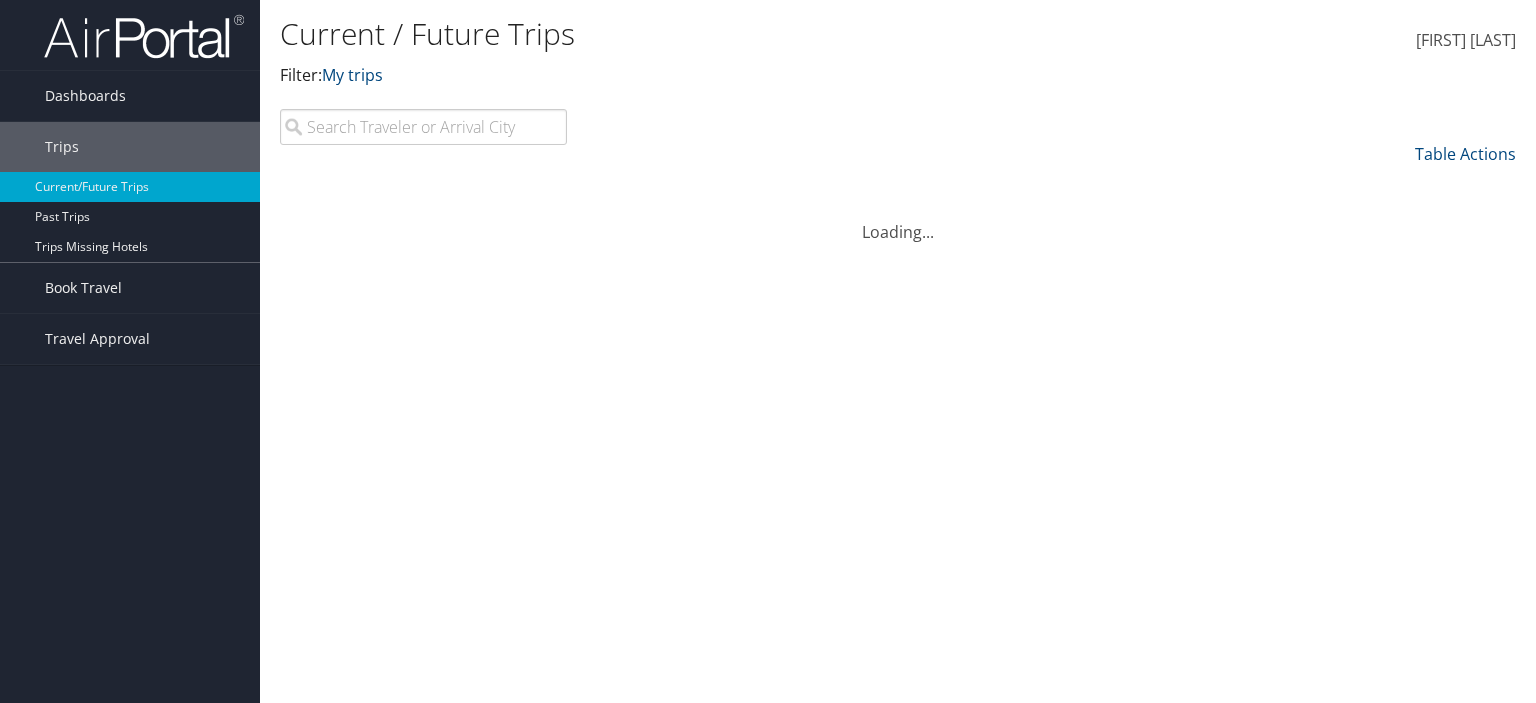 scroll, scrollTop: 0, scrollLeft: 0, axis: both 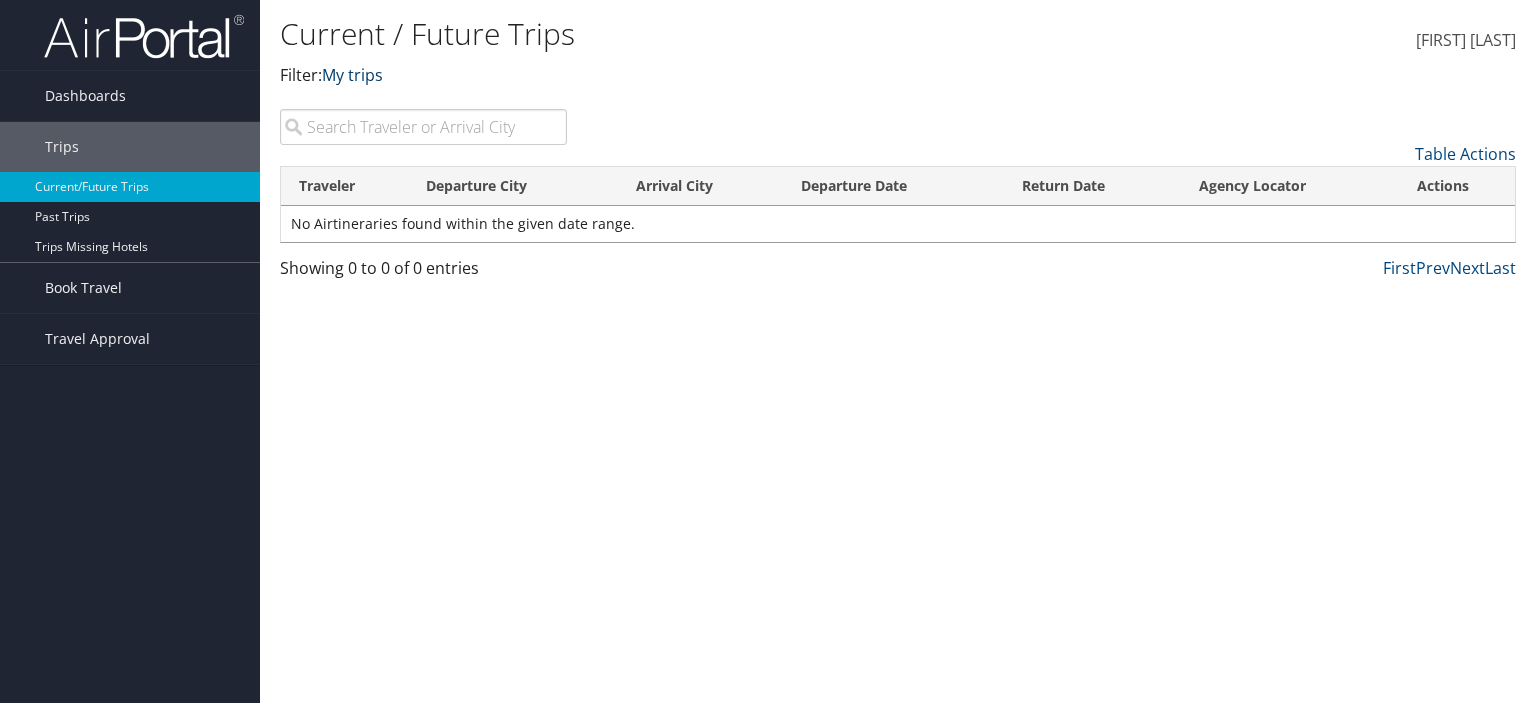 click at bounding box center (383, 75) 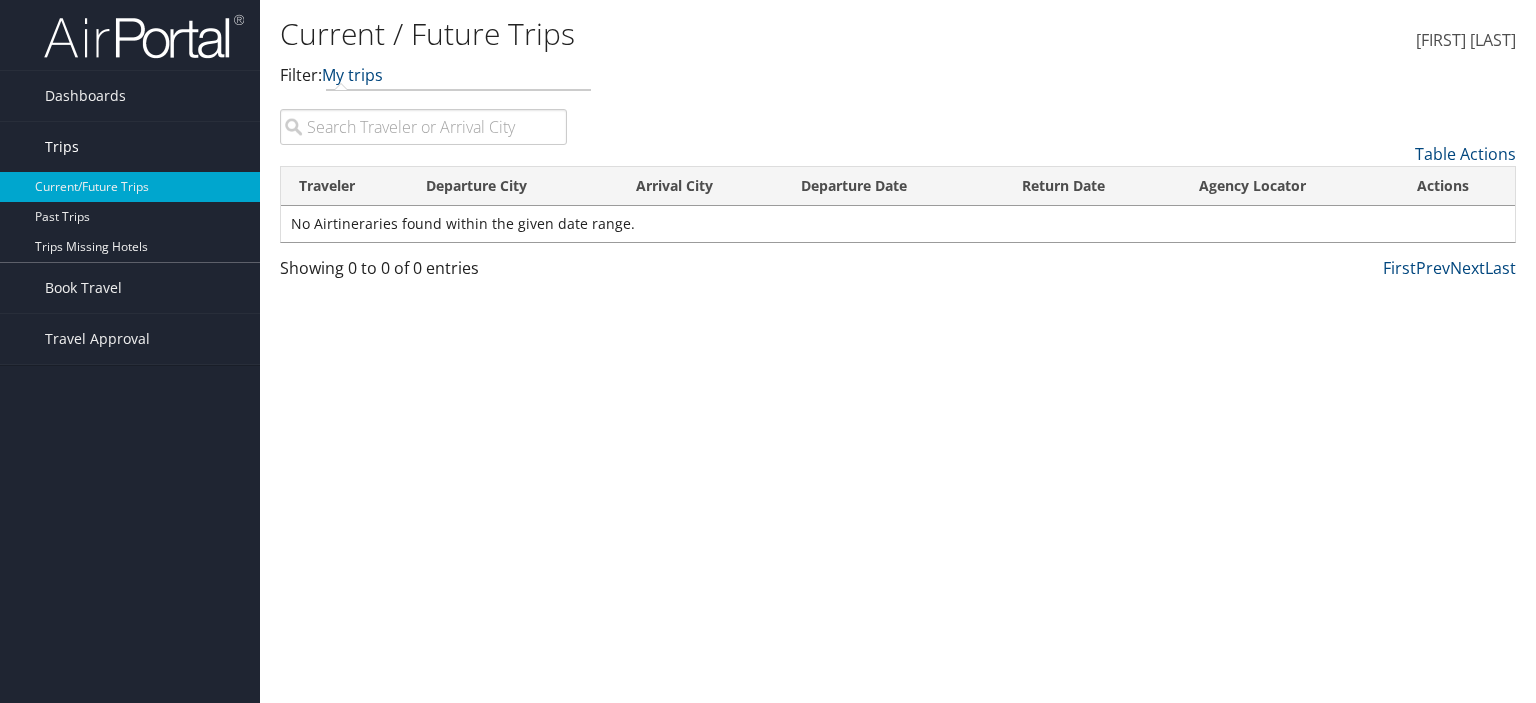 click on "Trips" at bounding box center [62, 147] 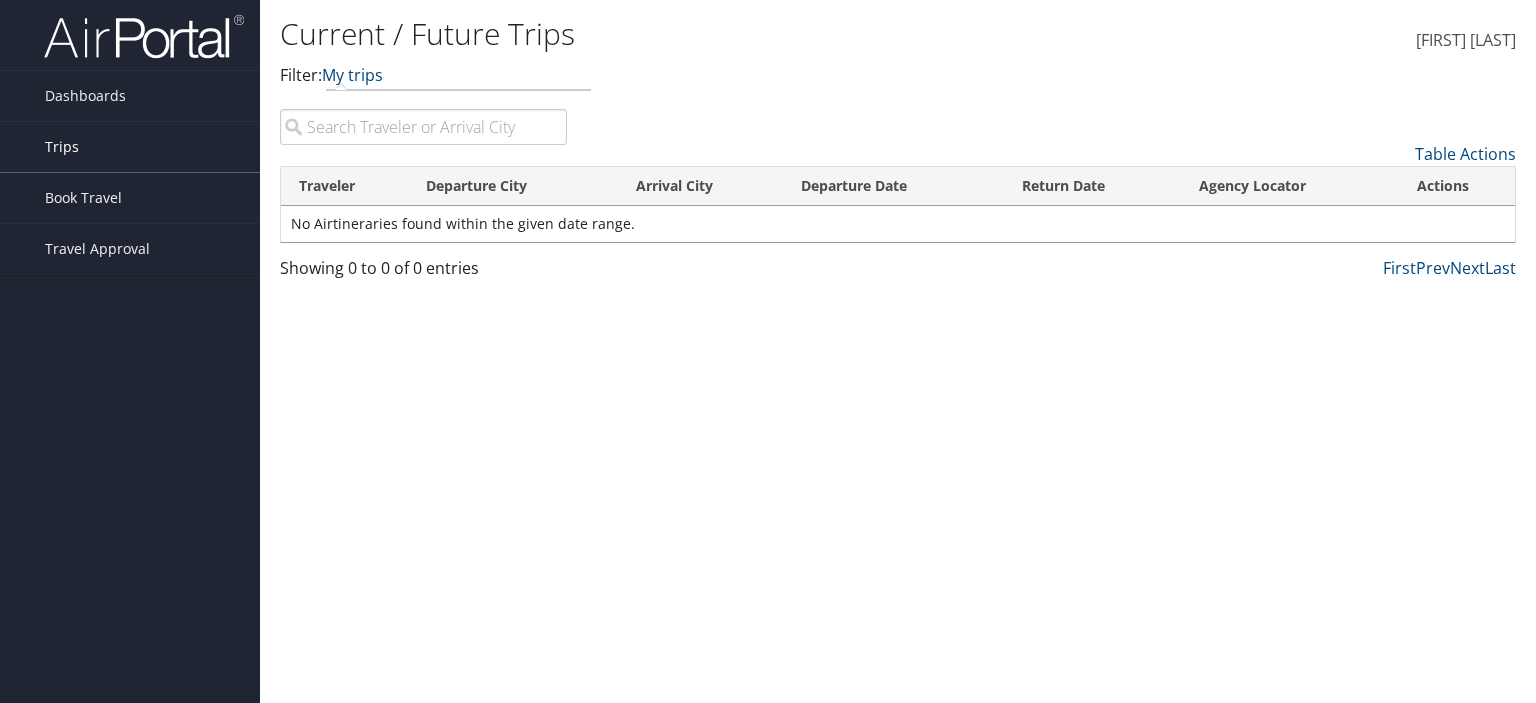 click on "Trips" at bounding box center [62, 147] 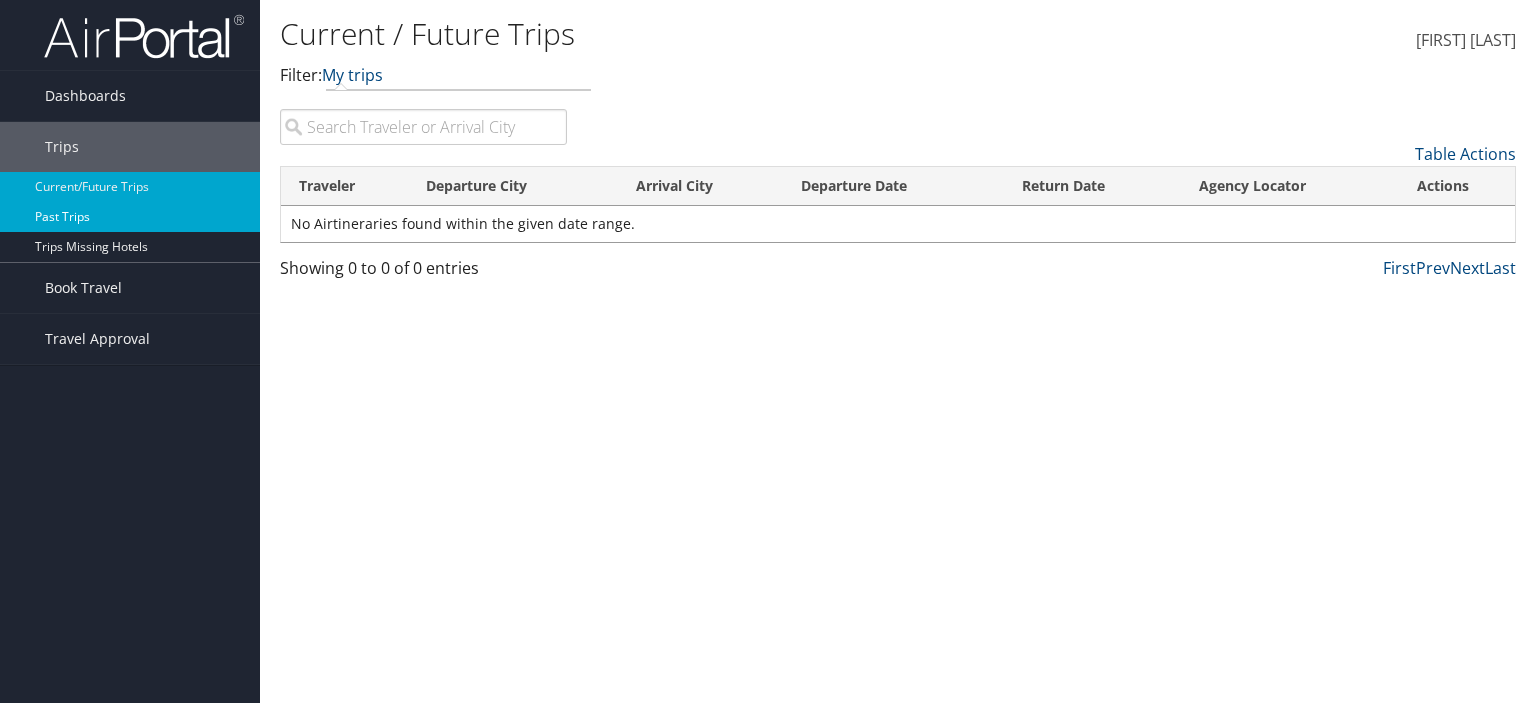 click on "Past Trips" at bounding box center (130, 217) 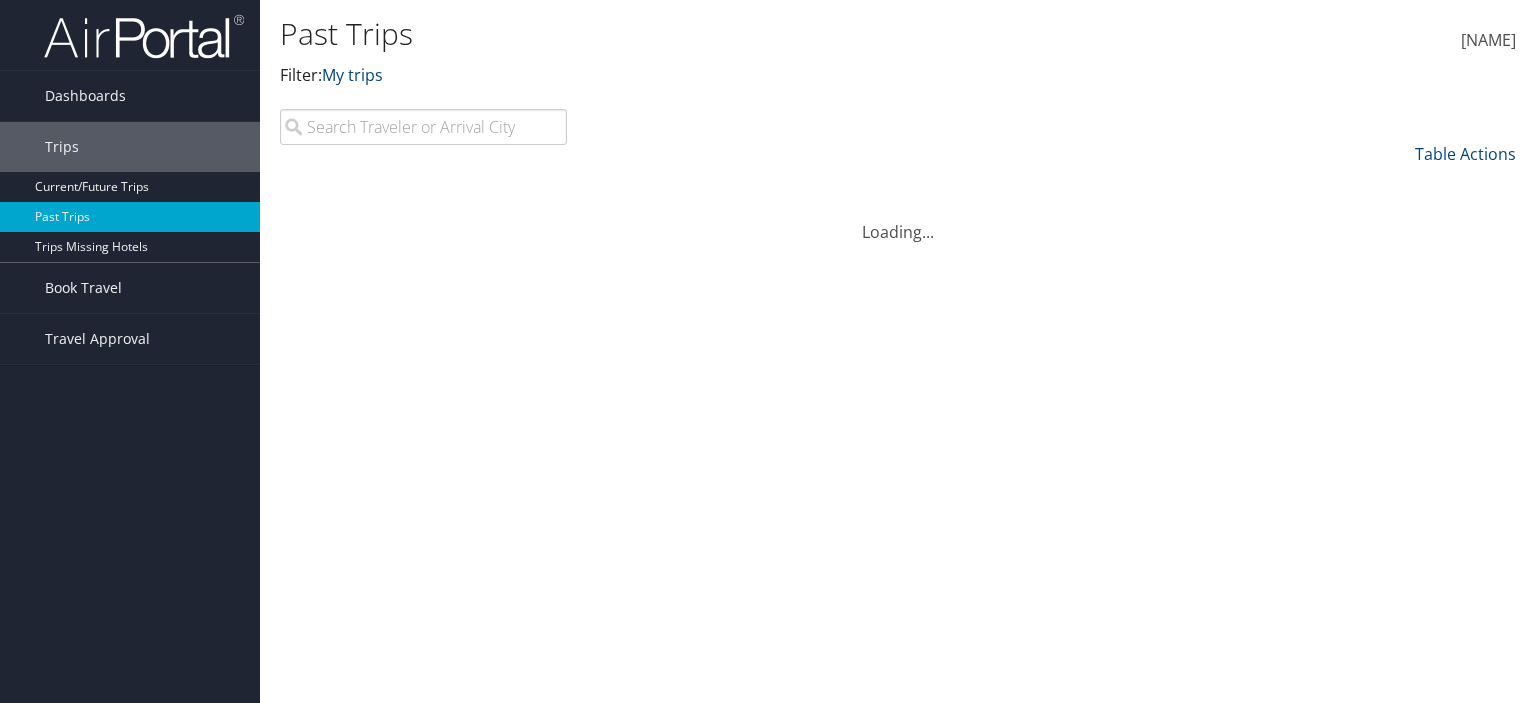 scroll, scrollTop: 0, scrollLeft: 0, axis: both 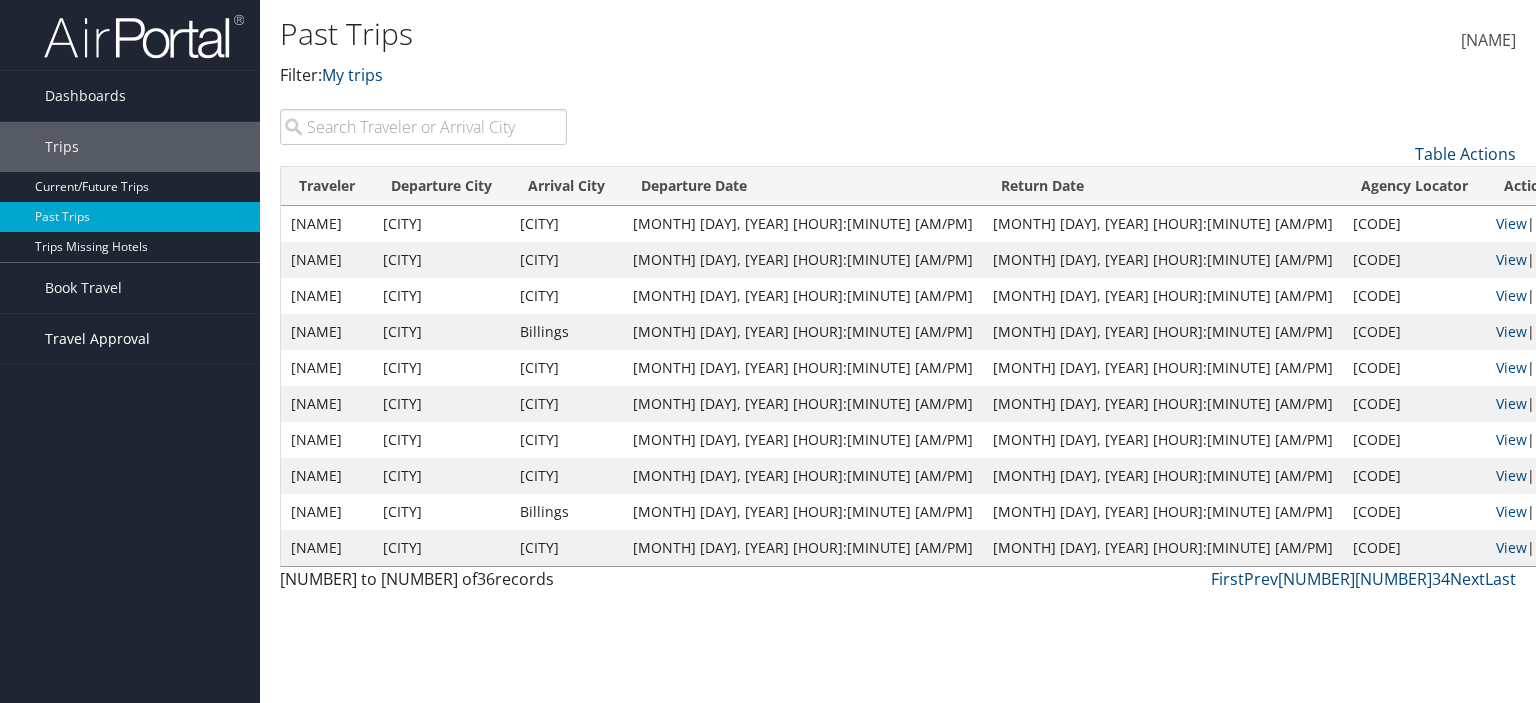 click on "Travel Approval" at bounding box center [97, 339] 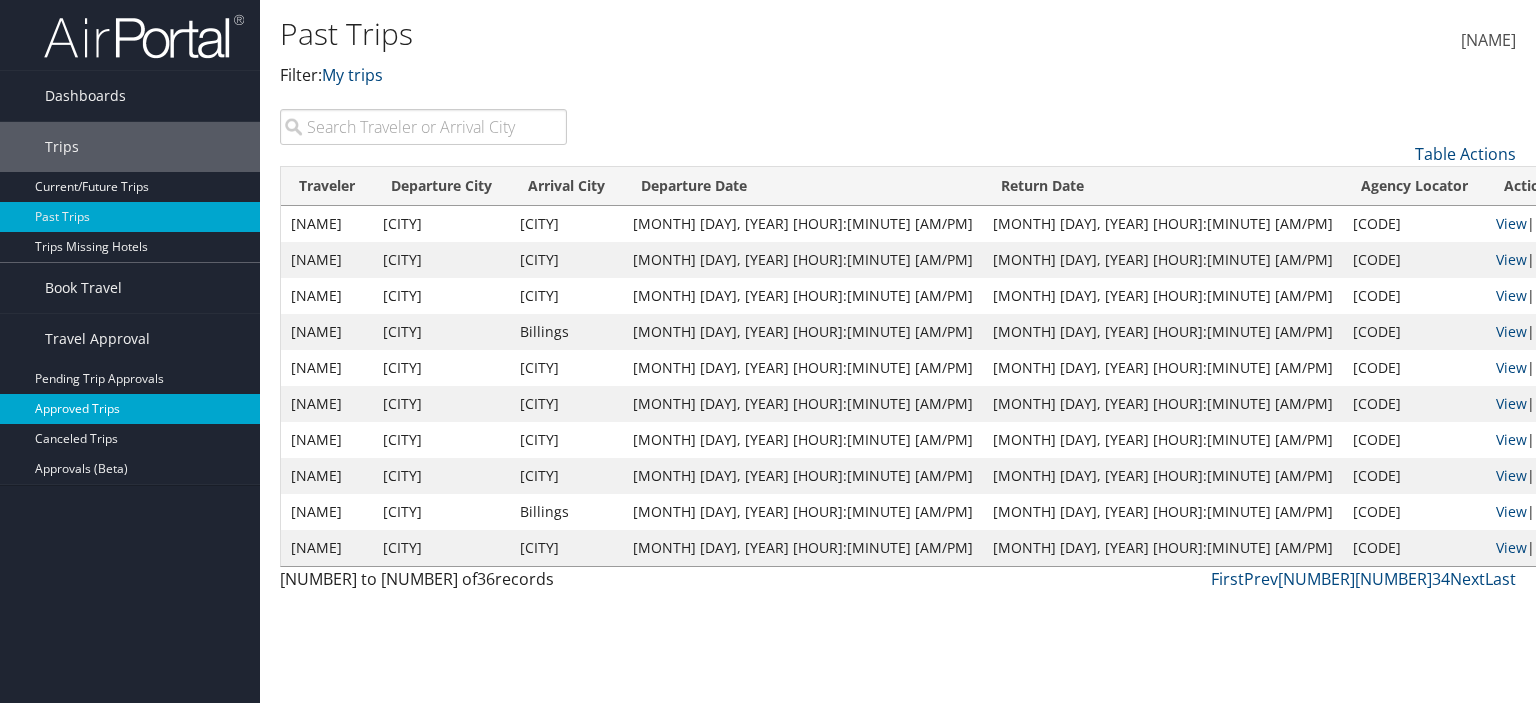 click on "Approved Trips" at bounding box center [130, 409] 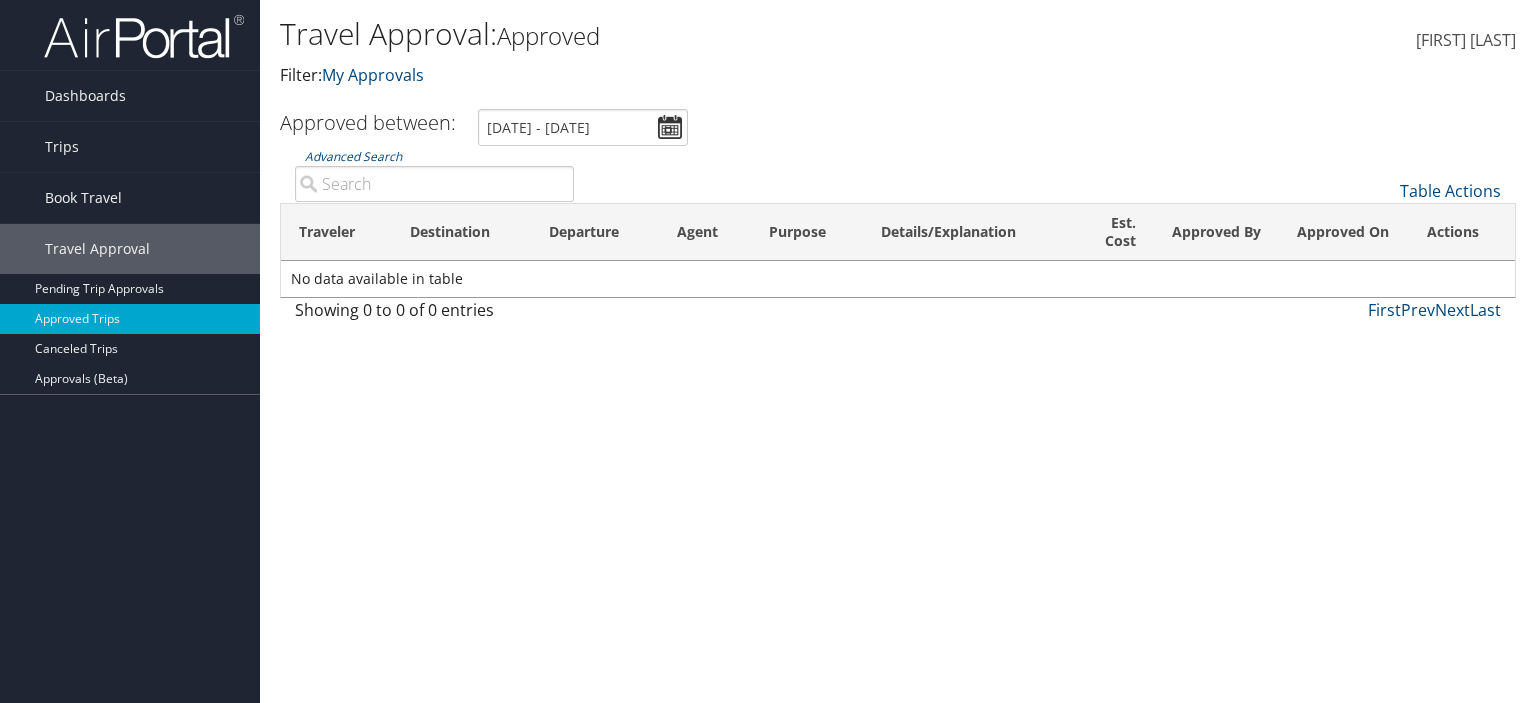 scroll, scrollTop: 0, scrollLeft: 0, axis: both 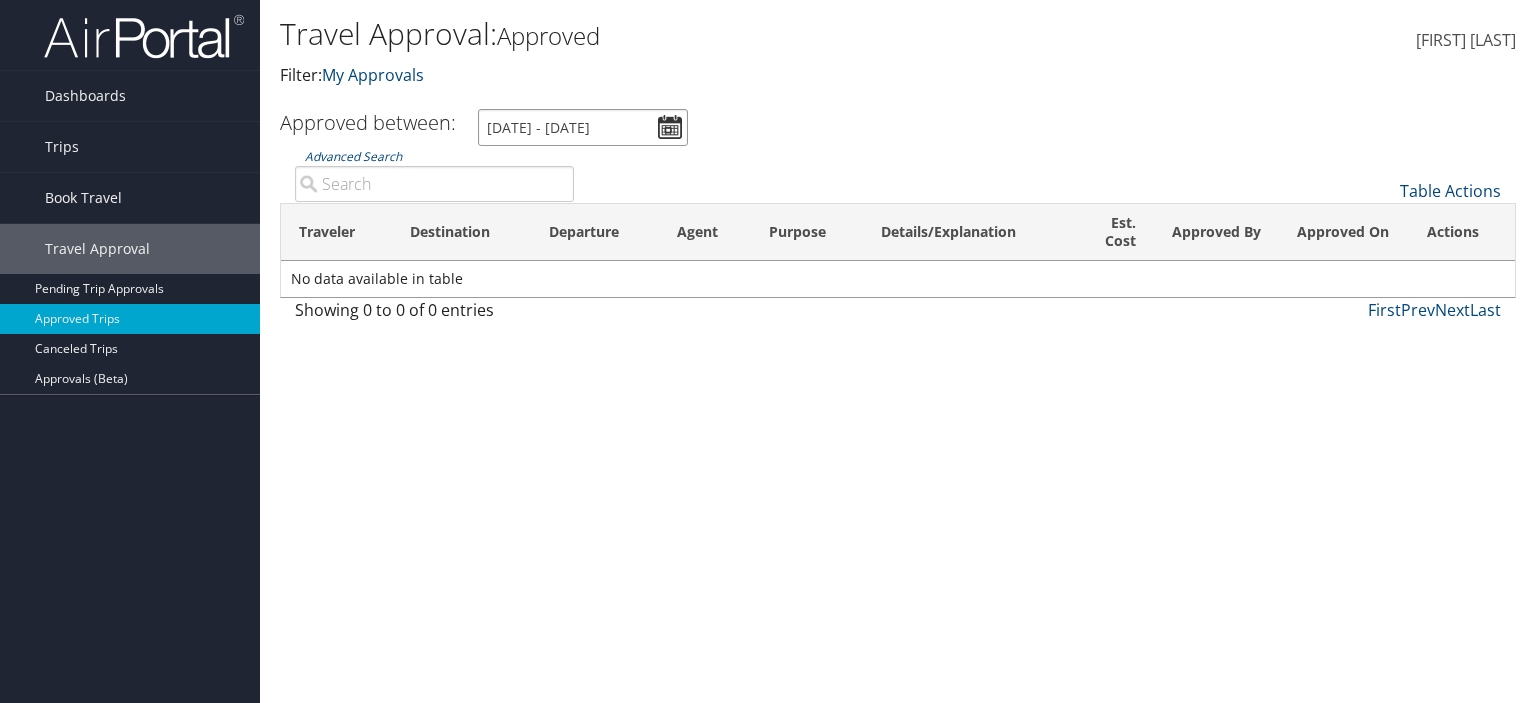 click on "[DATE] - [DATE]" at bounding box center (583, 127) 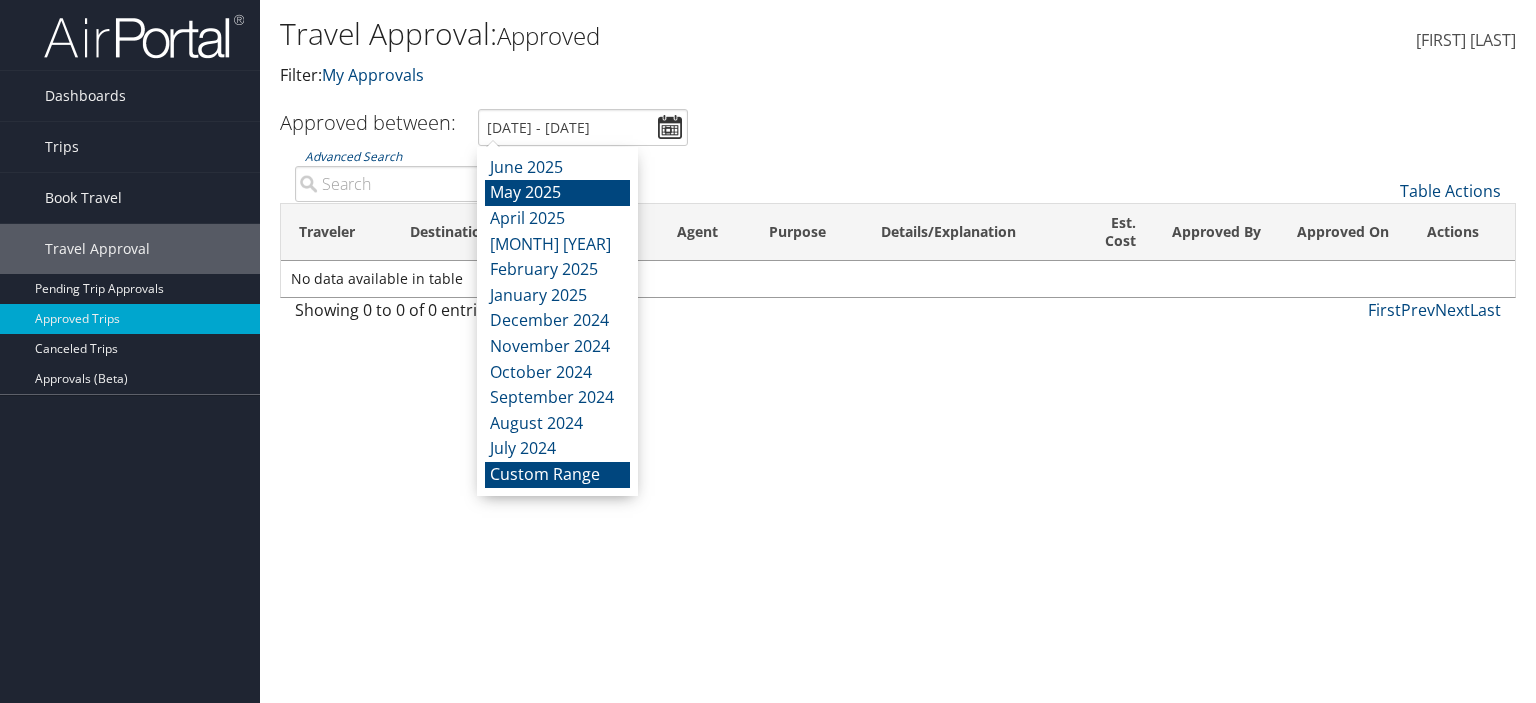 click on "May 2025" at bounding box center (557, 193) 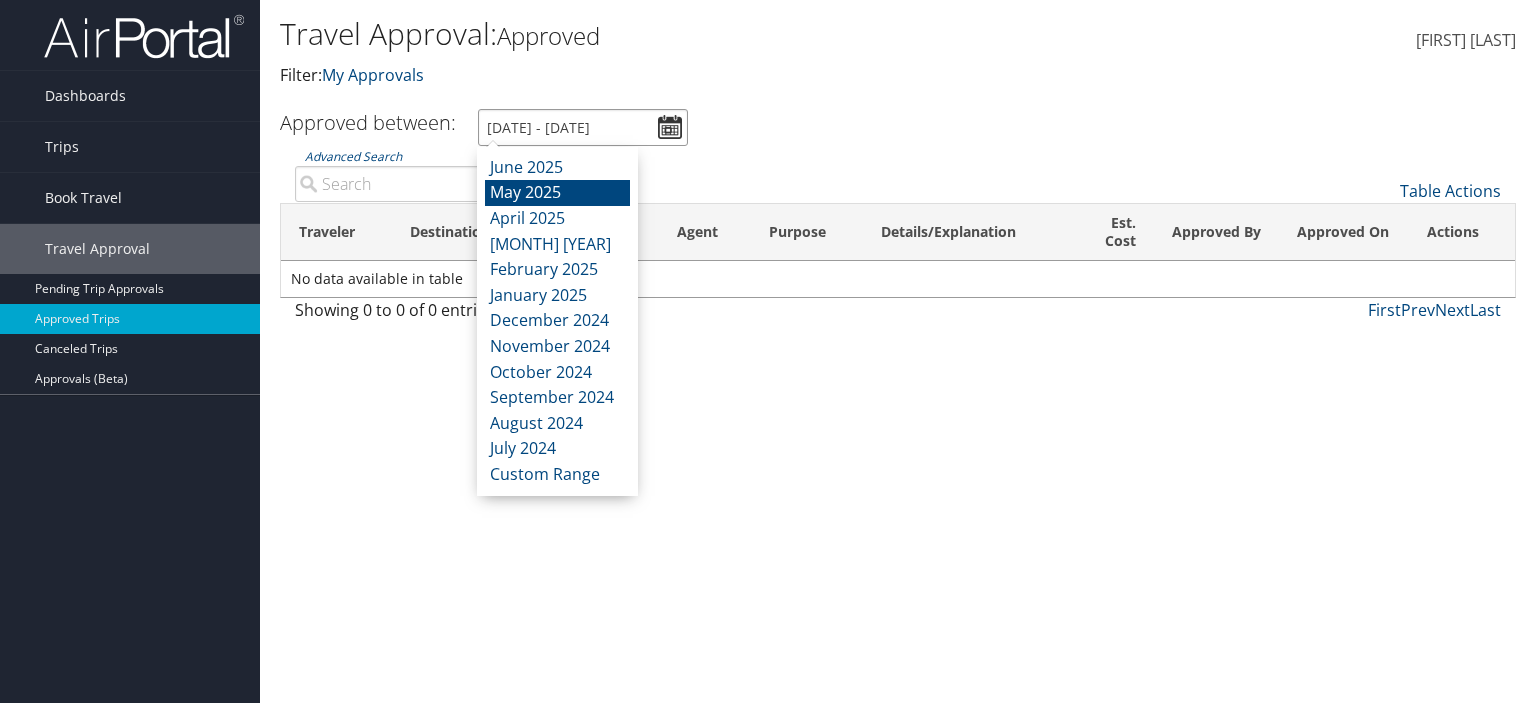 click on "[DATE] - [DATE]" at bounding box center [583, 127] 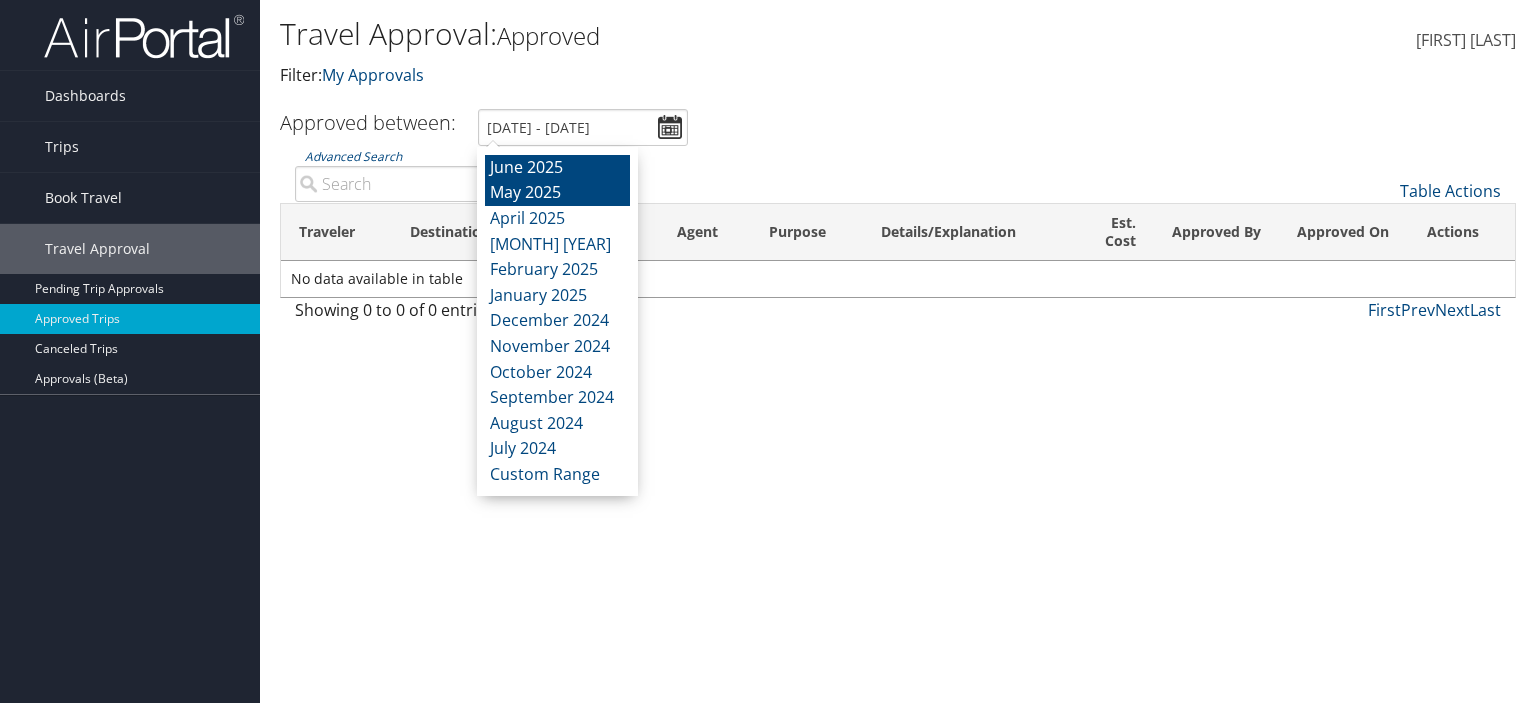 click on "June 2025" at bounding box center (557, 168) 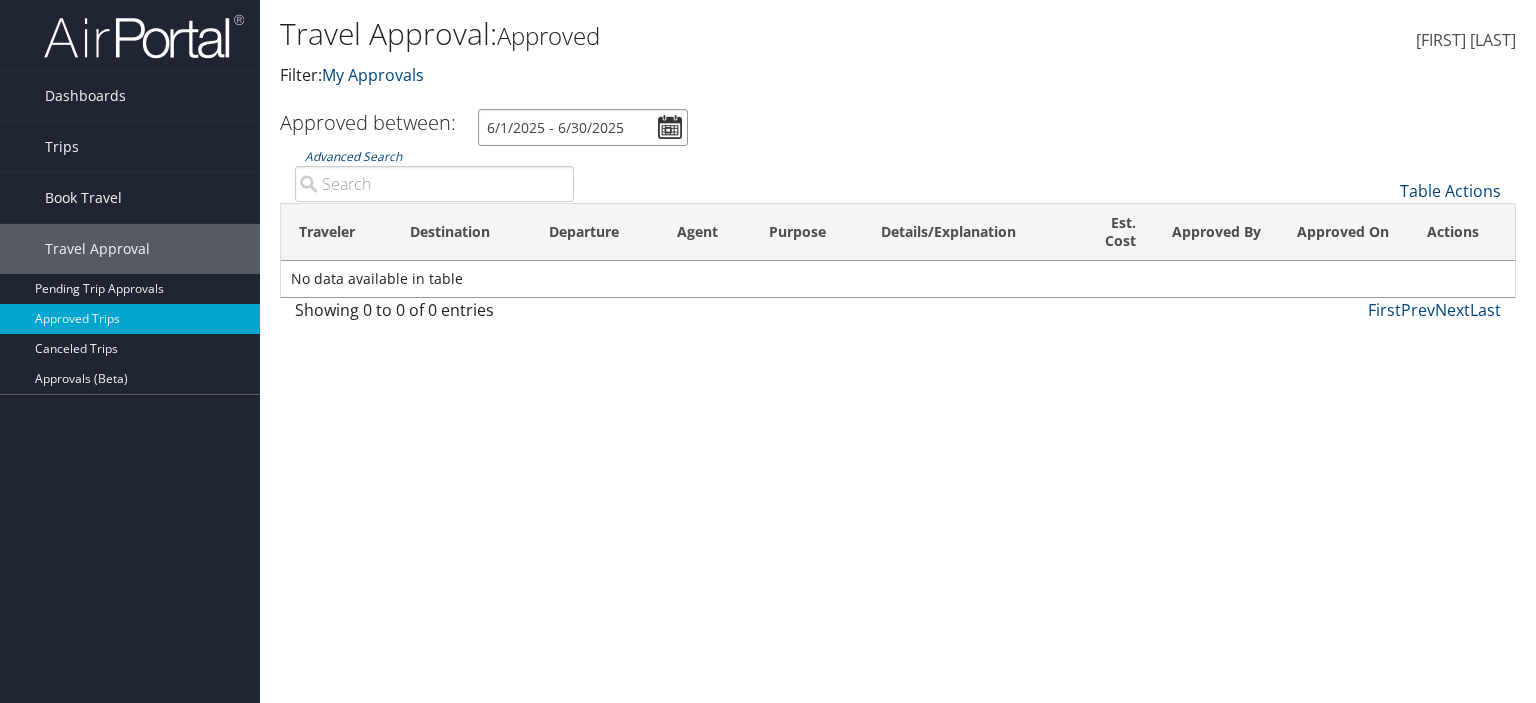 click on "6/1/2025 - 6/30/2025" at bounding box center [583, 127] 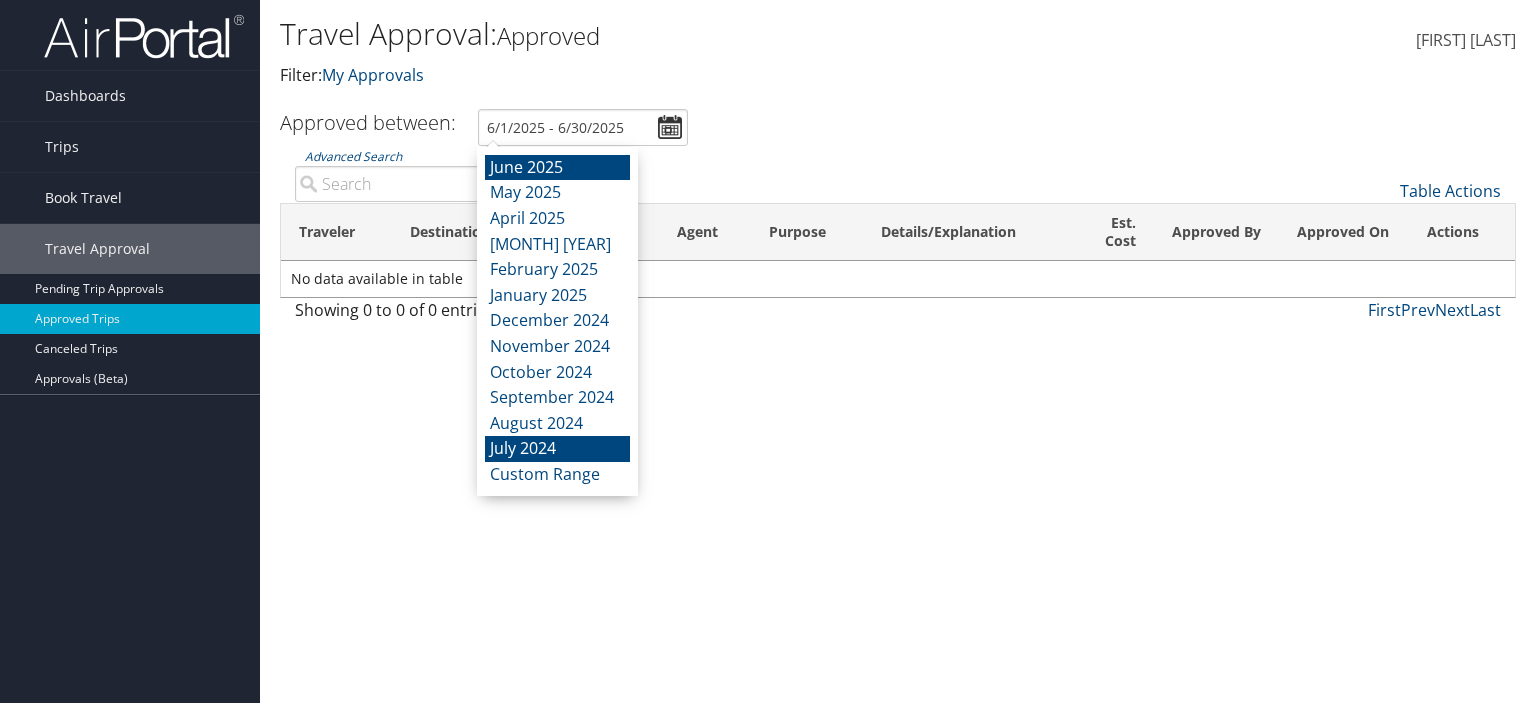 click on "July 2024" at bounding box center (557, 449) 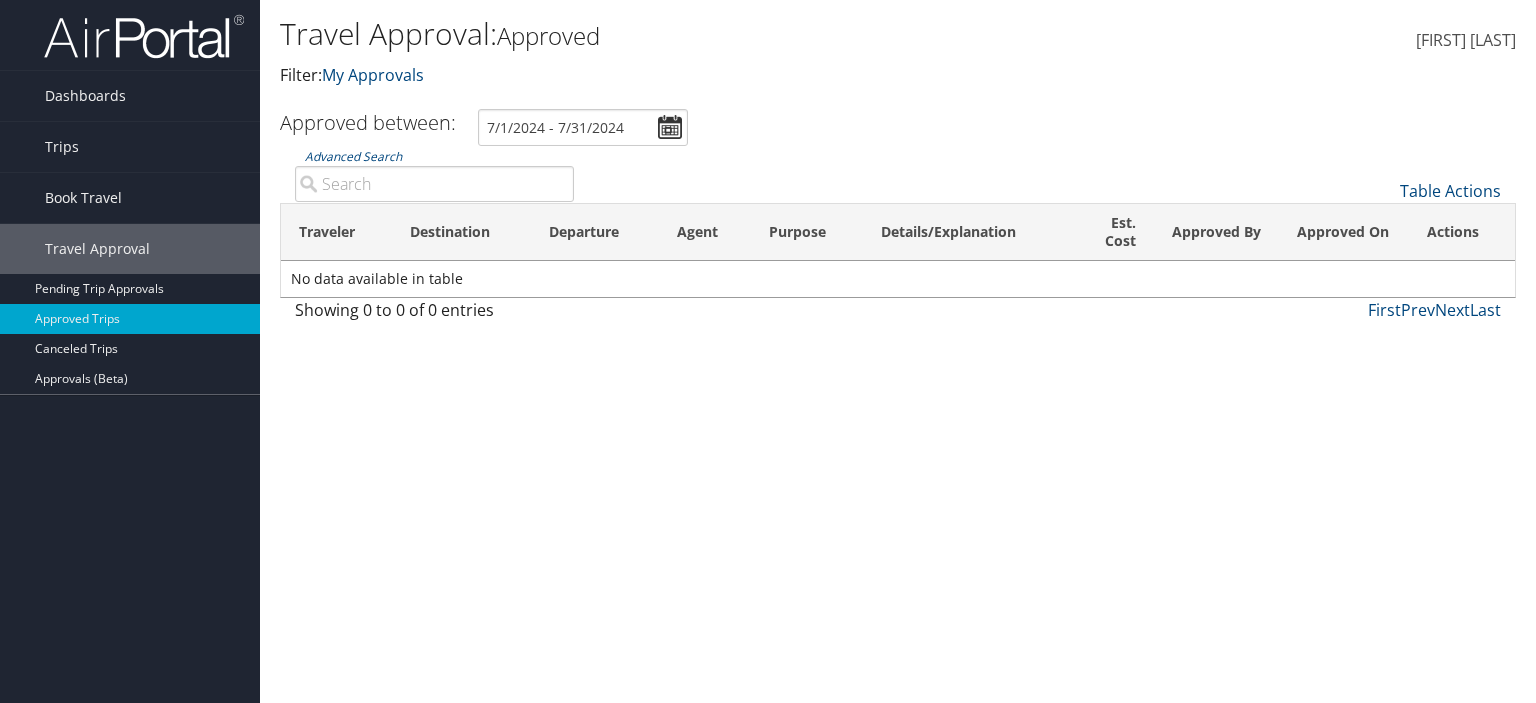 click on "Travel Approval:
Approved
Filter:
My Approvals" at bounding box center (692, 59) 